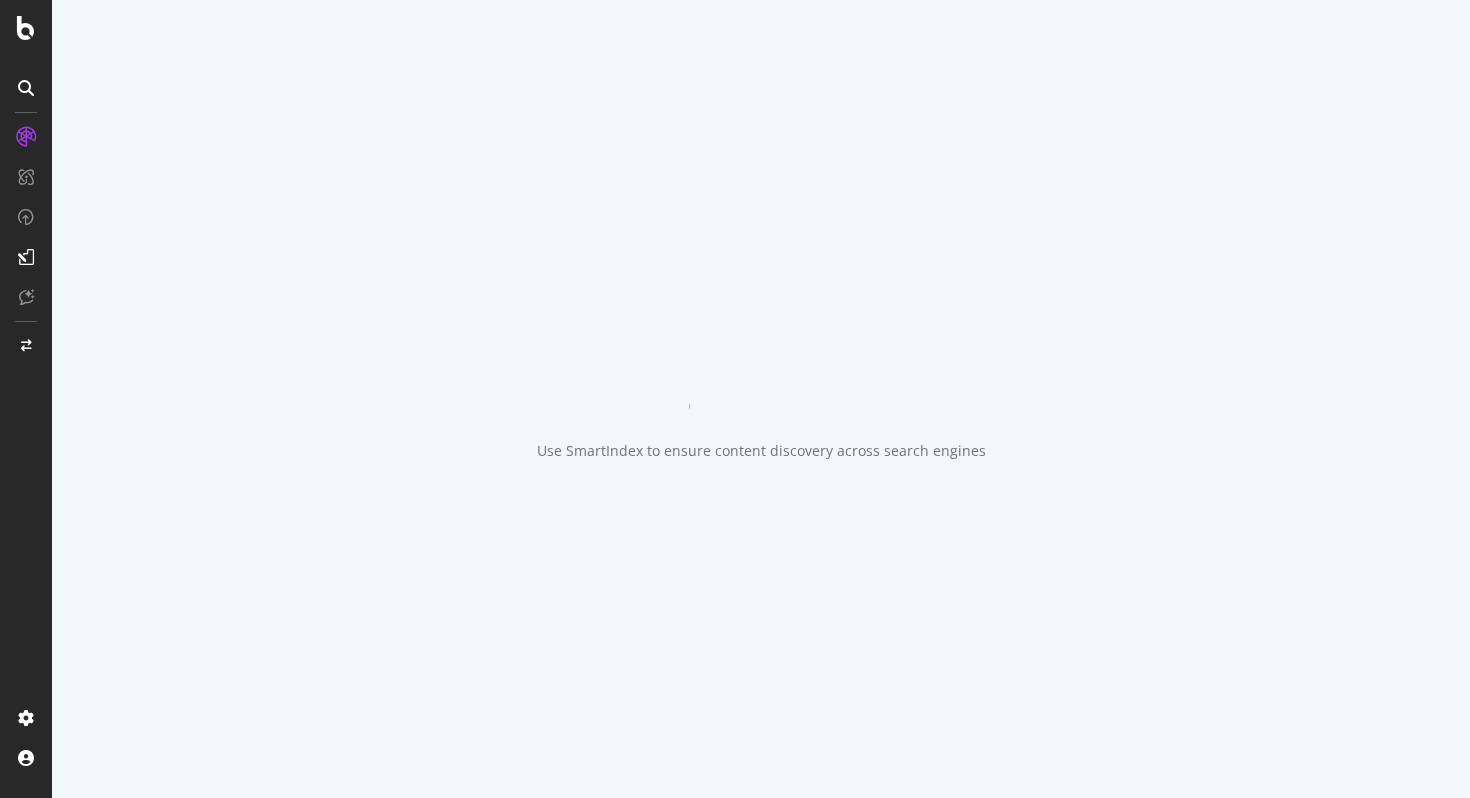 scroll, scrollTop: 0, scrollLeft: 0, axis: both 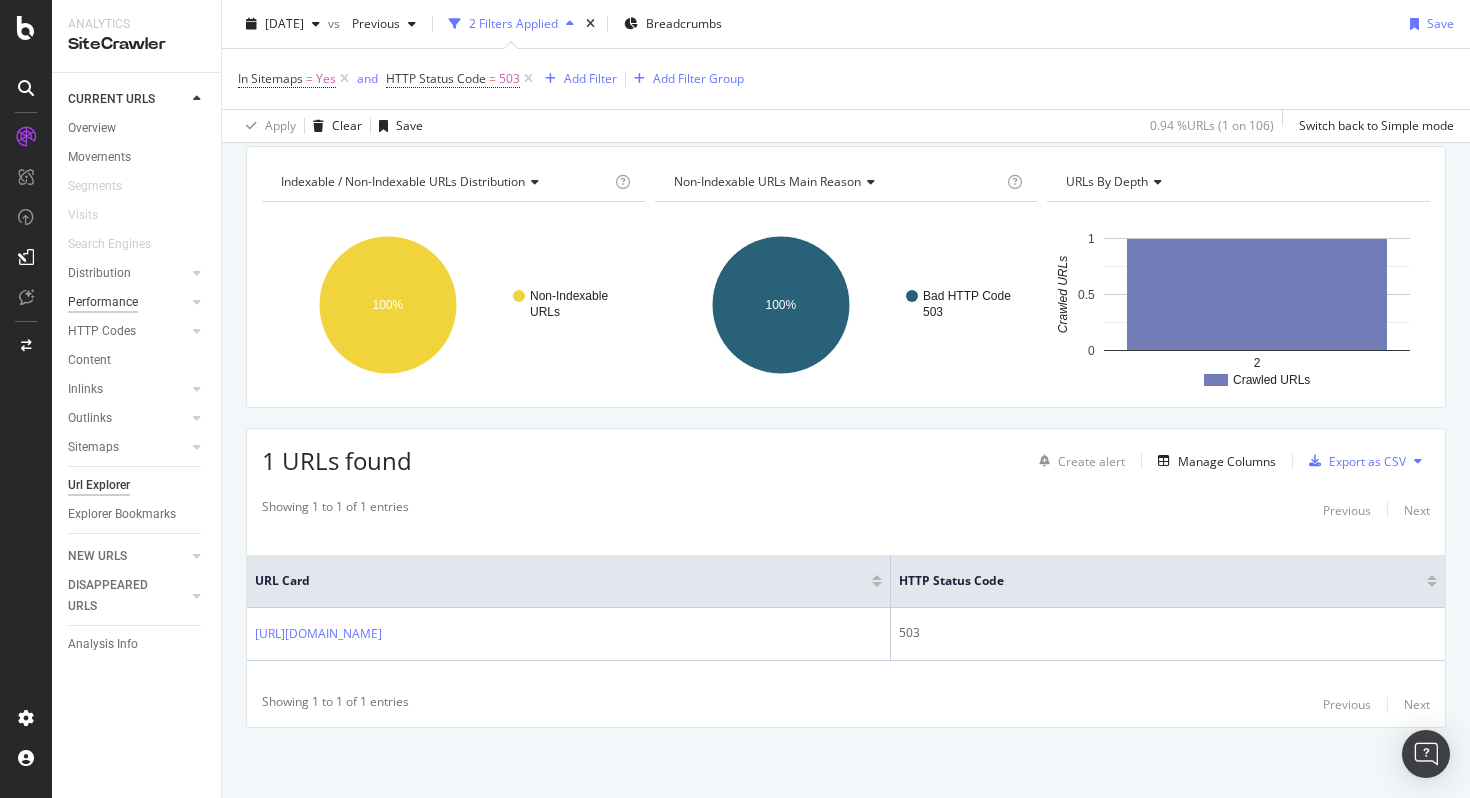 click on "Performance" at bounding box center (103, 302) 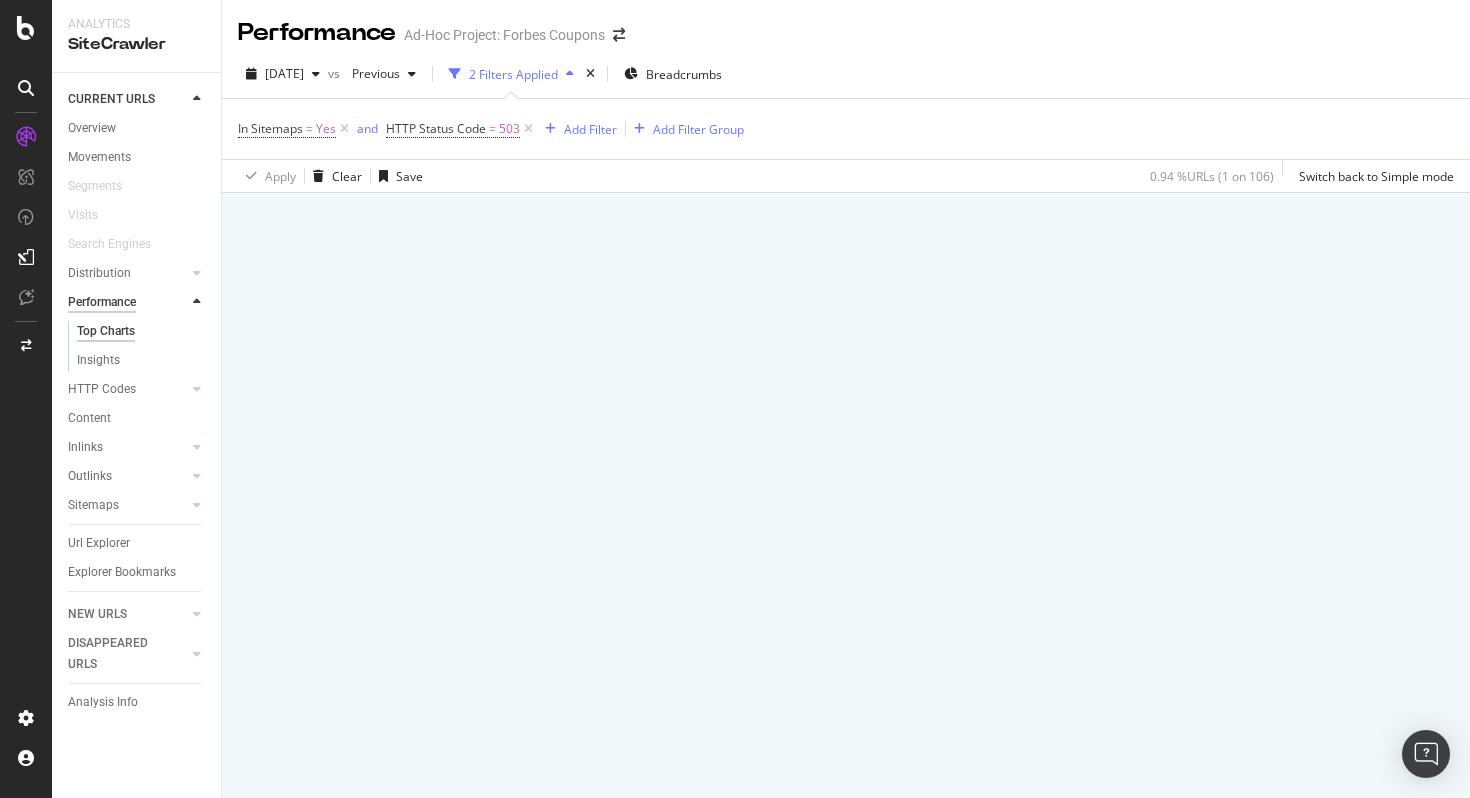 scroll, scrollTop: 0, scrollLeft: 0, axis: both 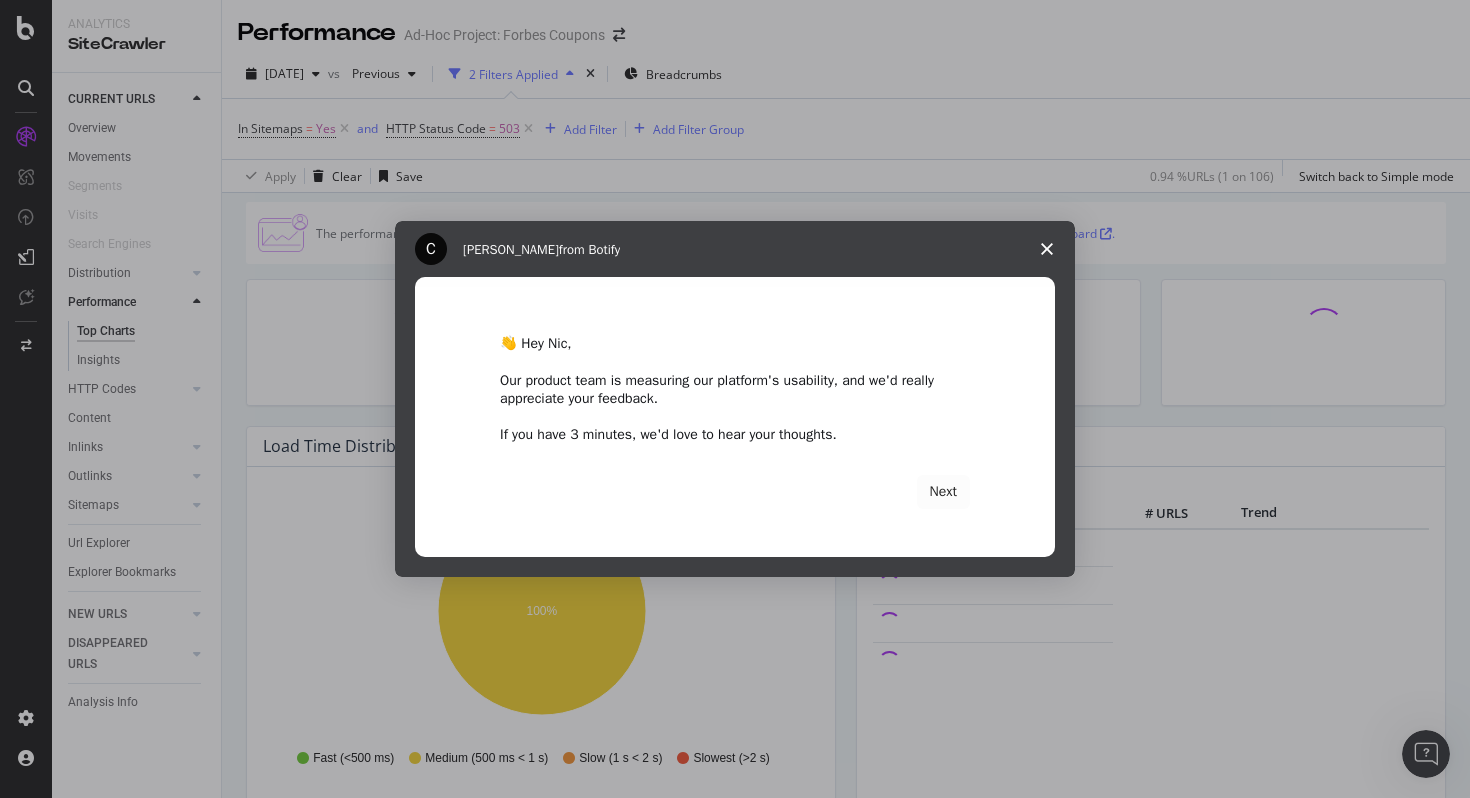 click 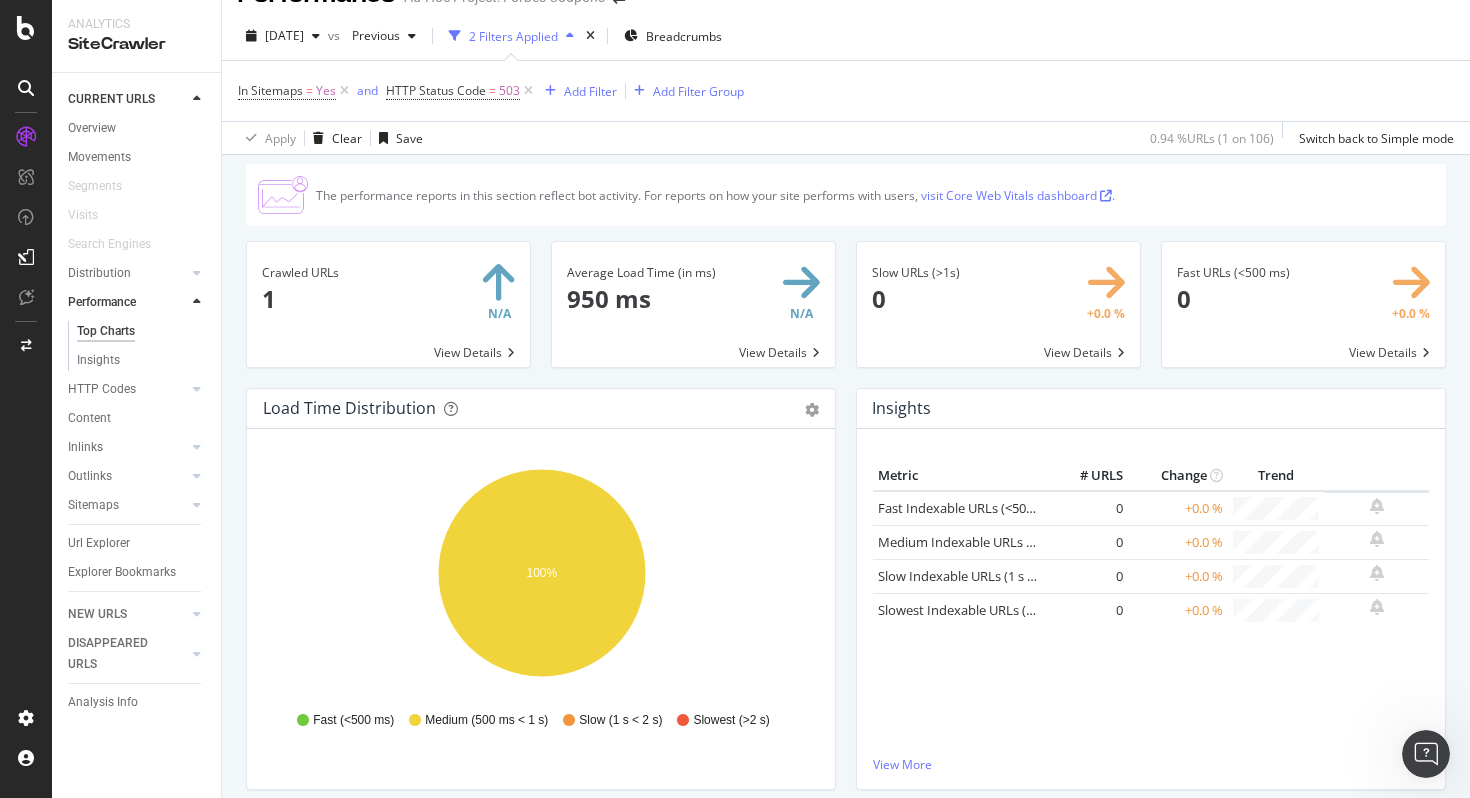 scroll, scrollTop: 0, scrollLeft: 0, axis: both 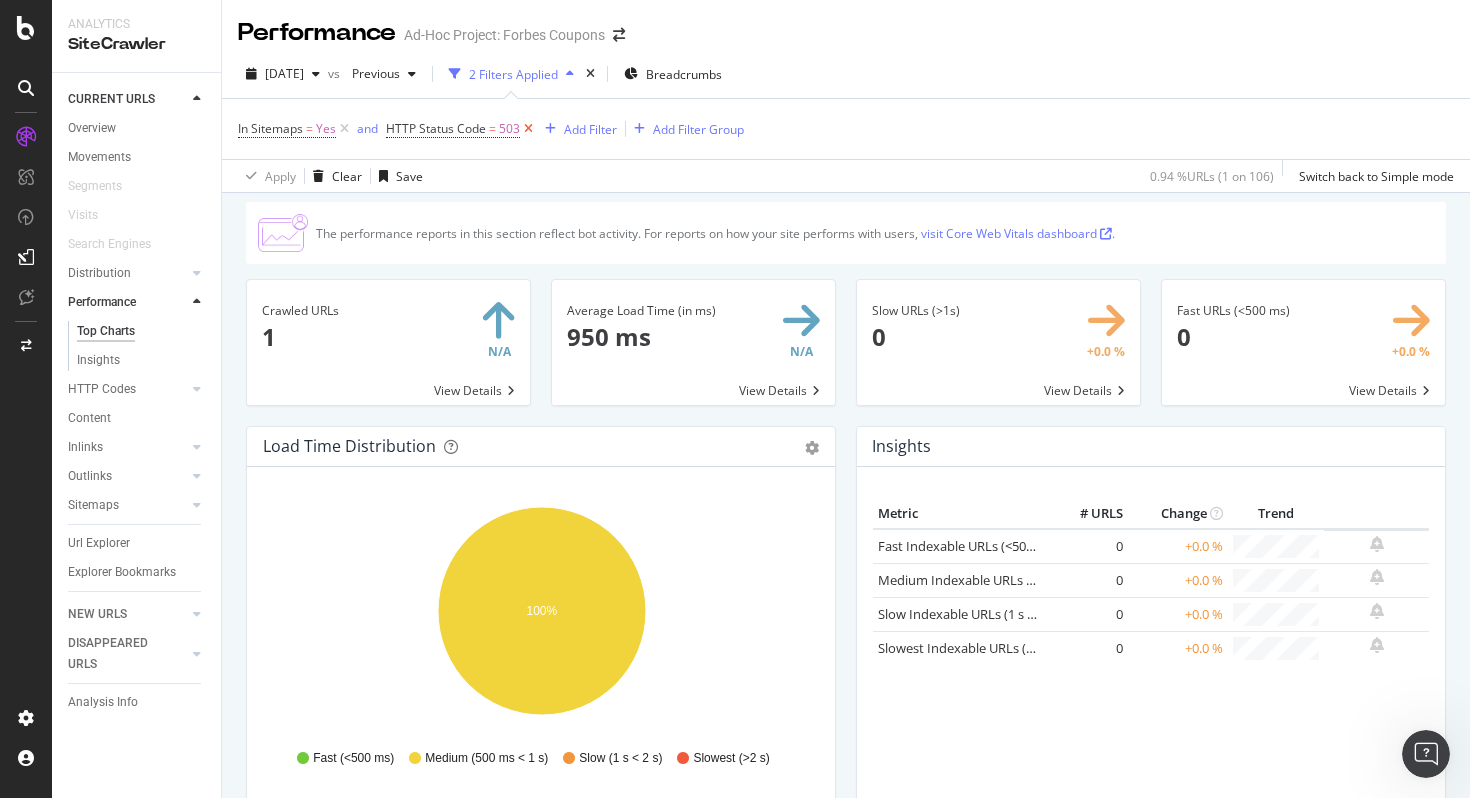 click at bounding box center [528, 129] 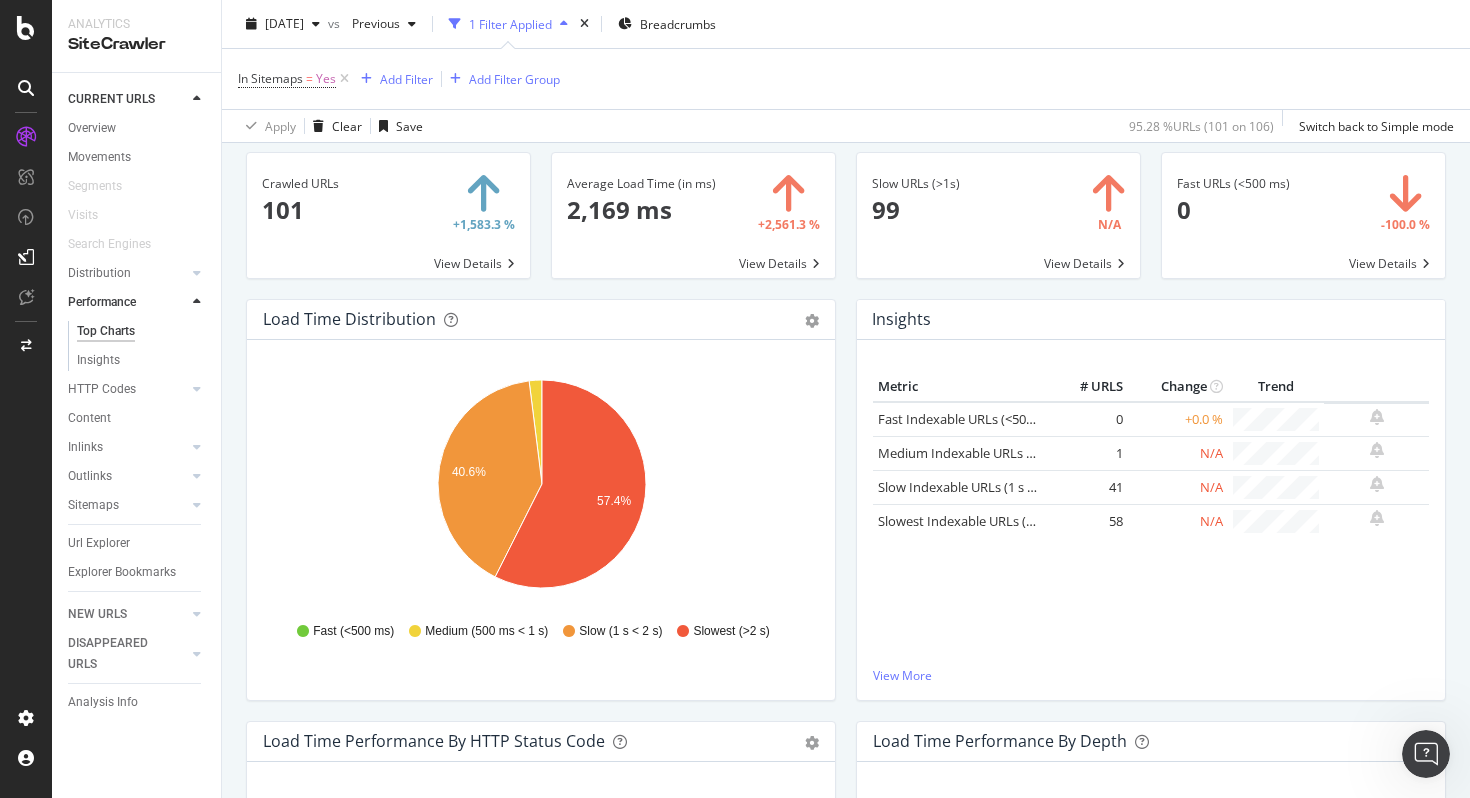 scroll, scrollTop: 203, scrollLeft: 0, axis: vertical 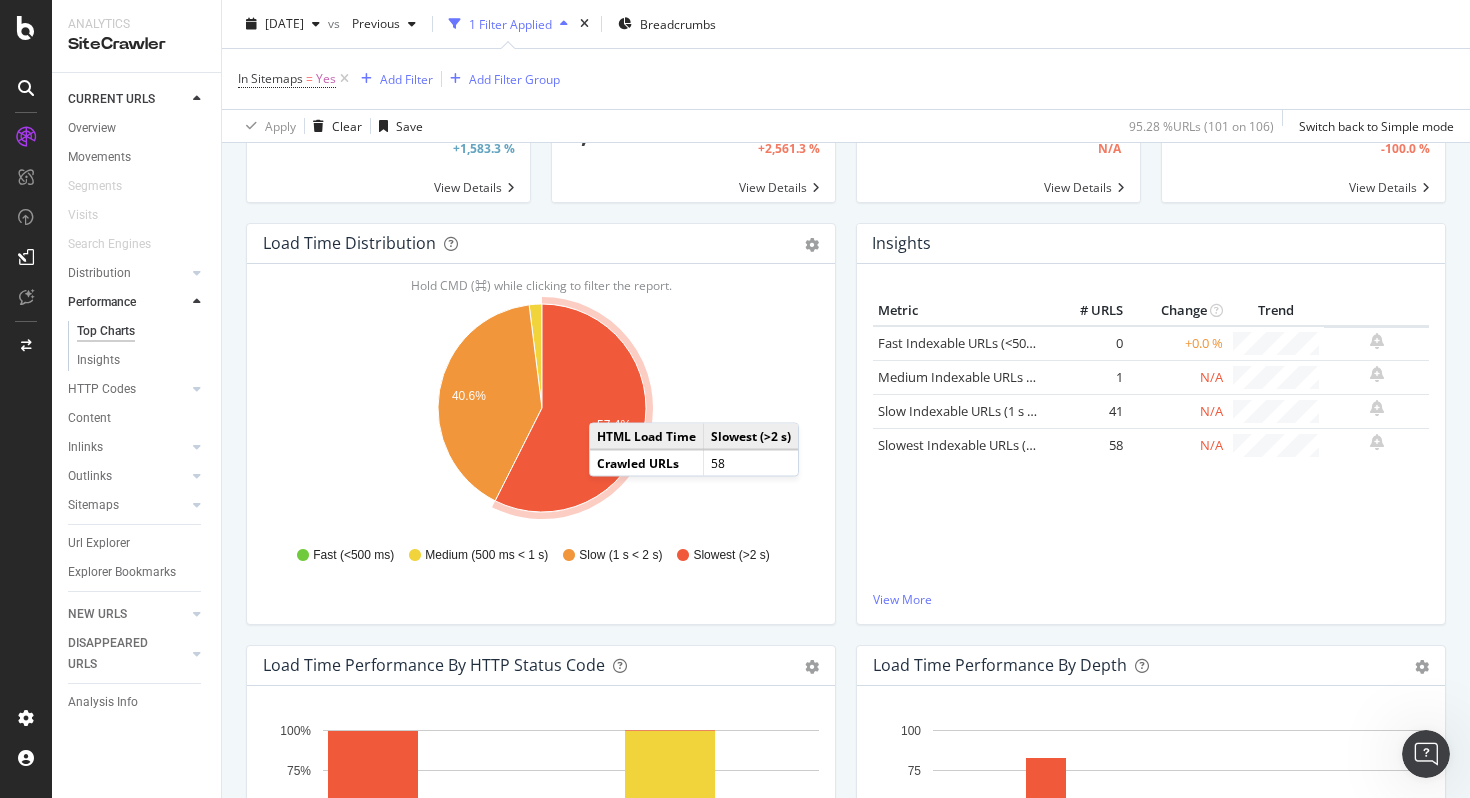 click 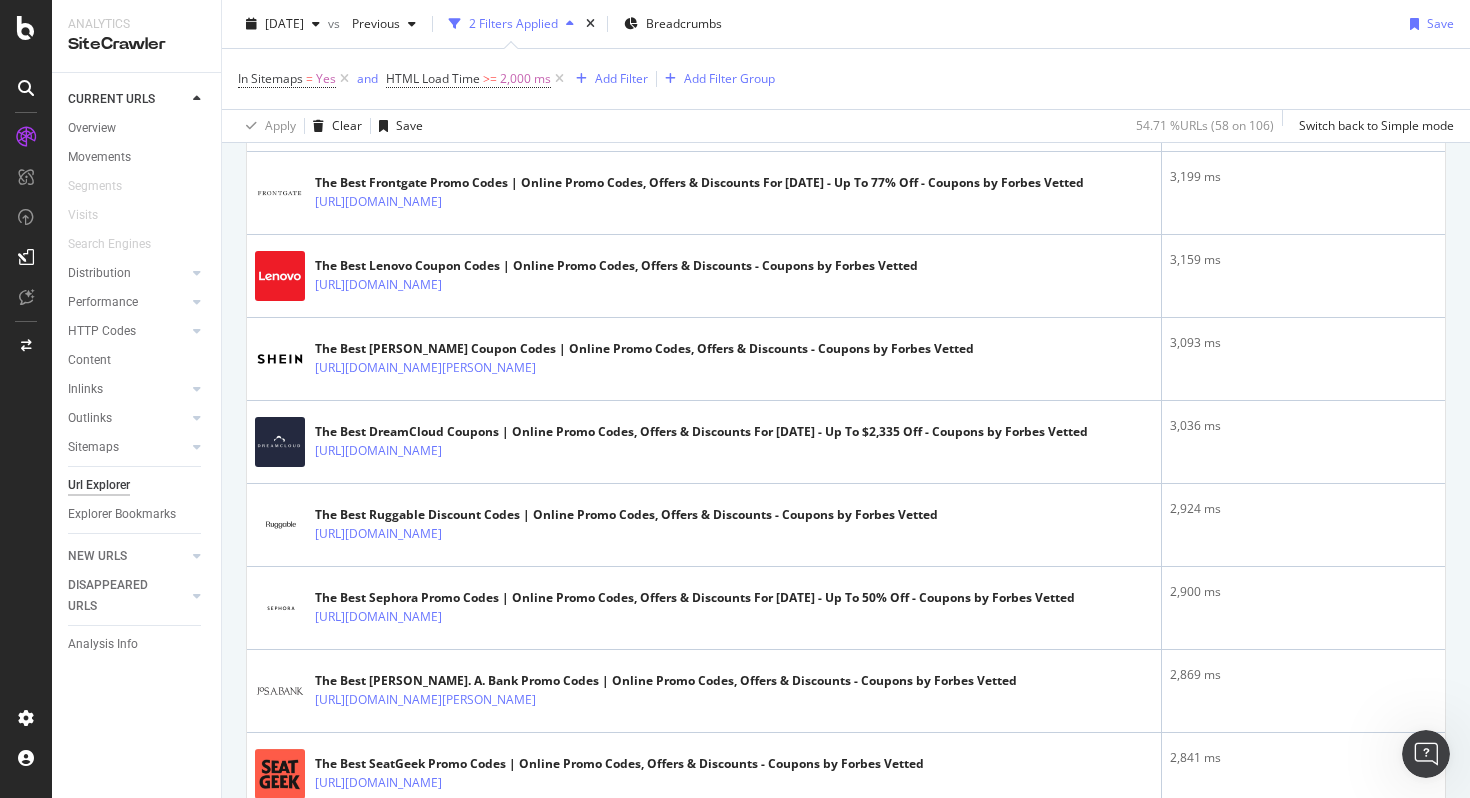 scroll, scrollTop: 0, scrollLeft: 0, axis: both 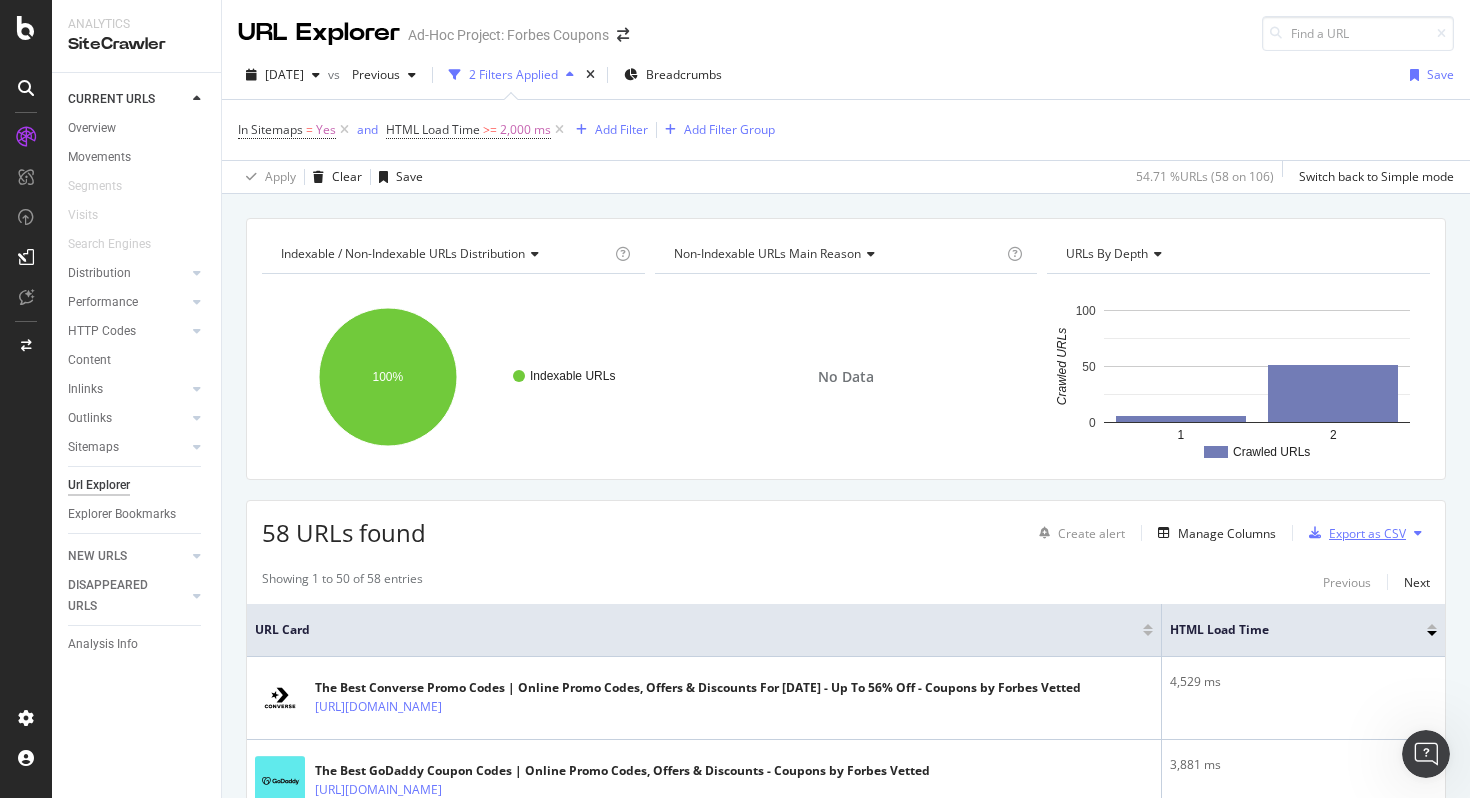 click on "Export as CSV" at bounding box center (1367, 533) 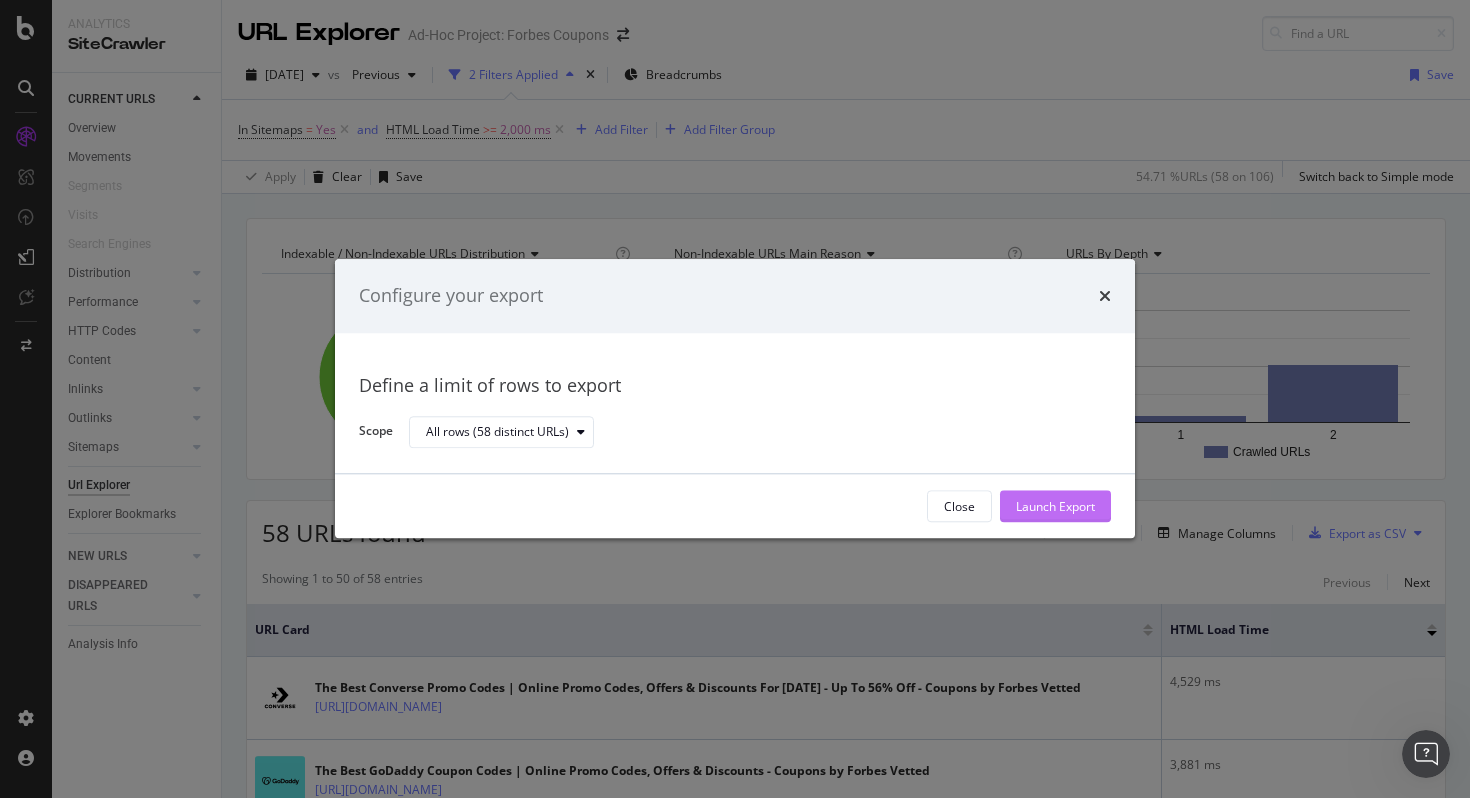 click on "Launch Export" at bounding box center (1055, 506) 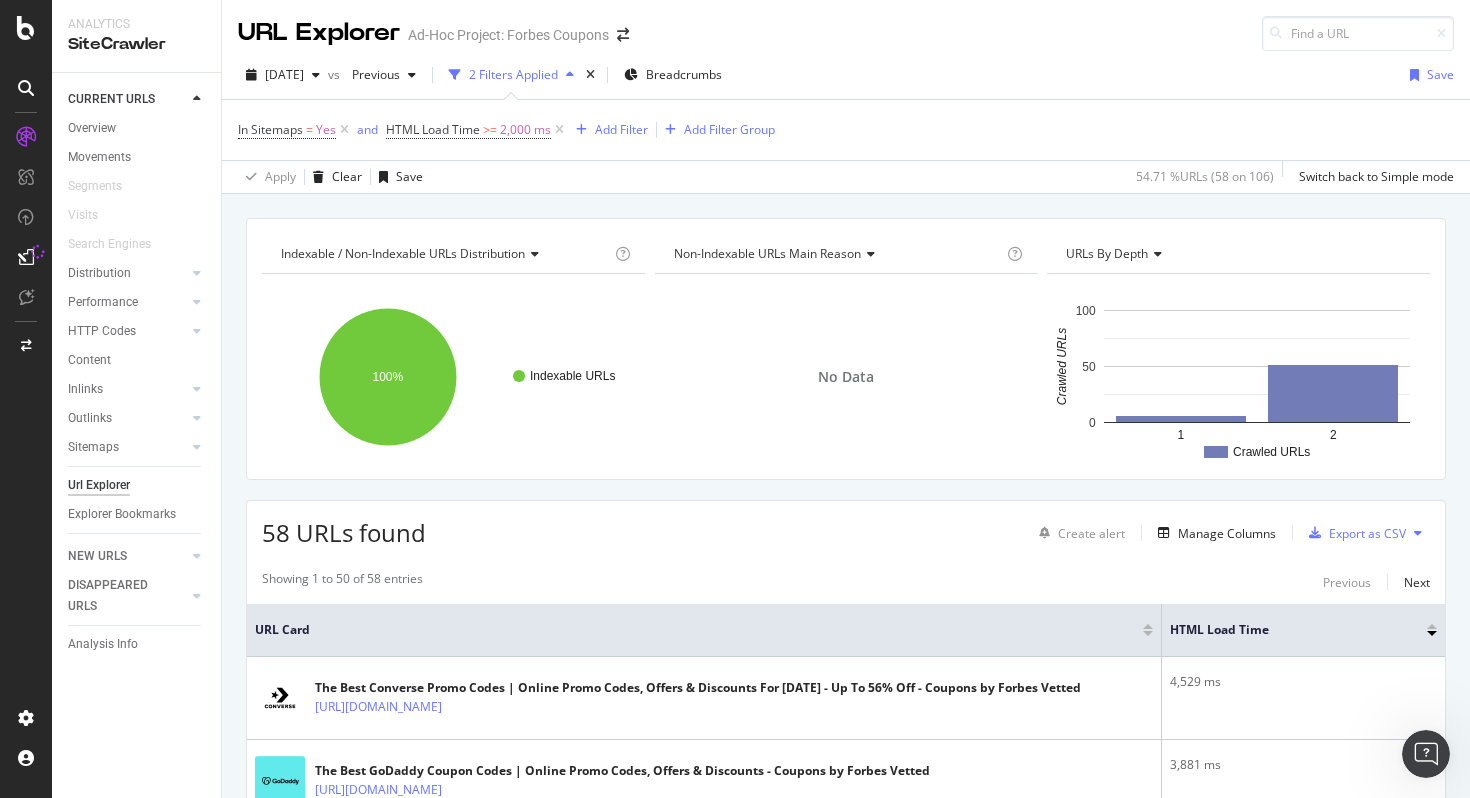 click at bounding box center (1418, 533) 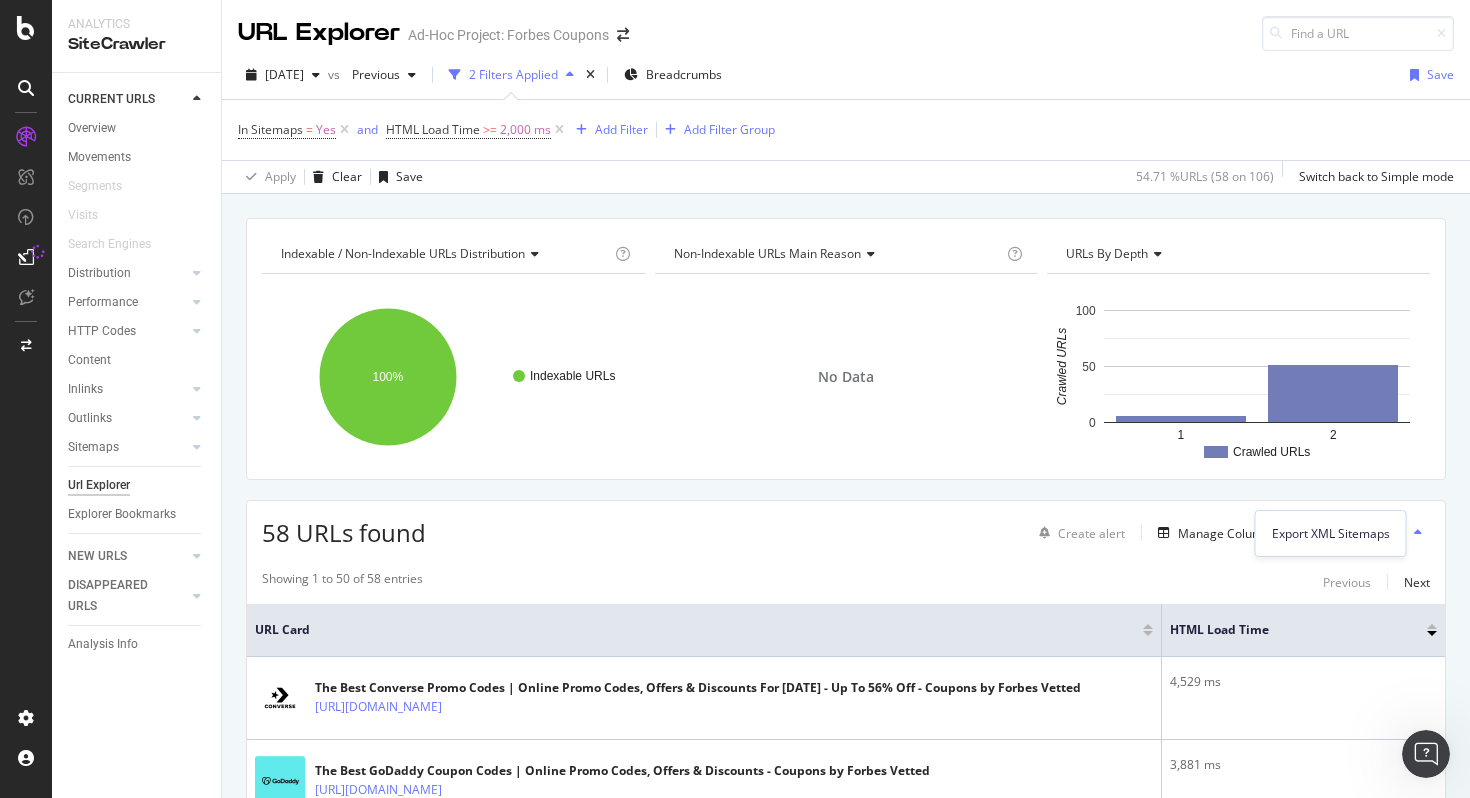 drag, startPoint x: 1430, startPoint y: 511, endPoint x: 1415, endPoint y: 514, distance: 15.297058 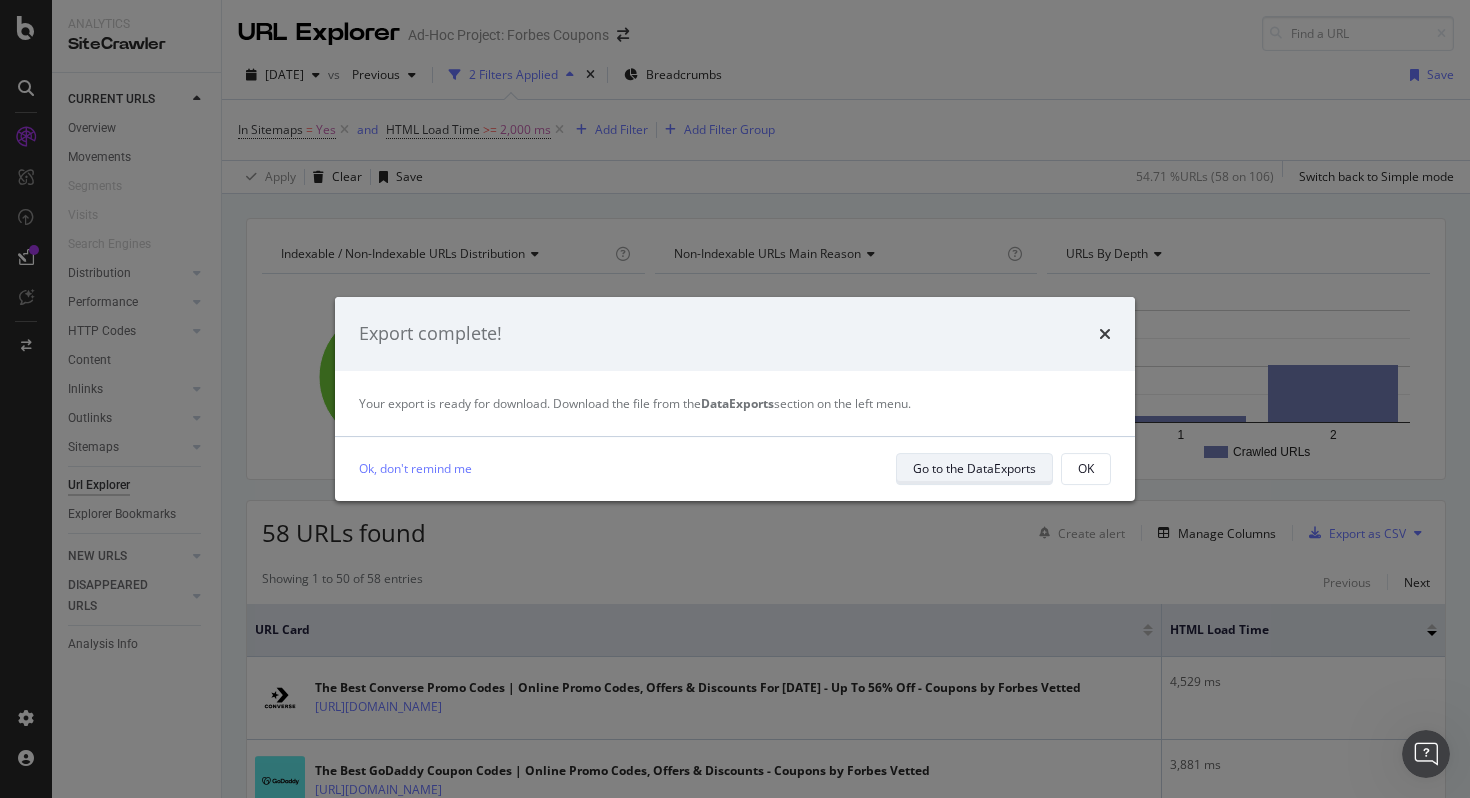 click on "Go to the DataExports" at bounding box center [974, 468] 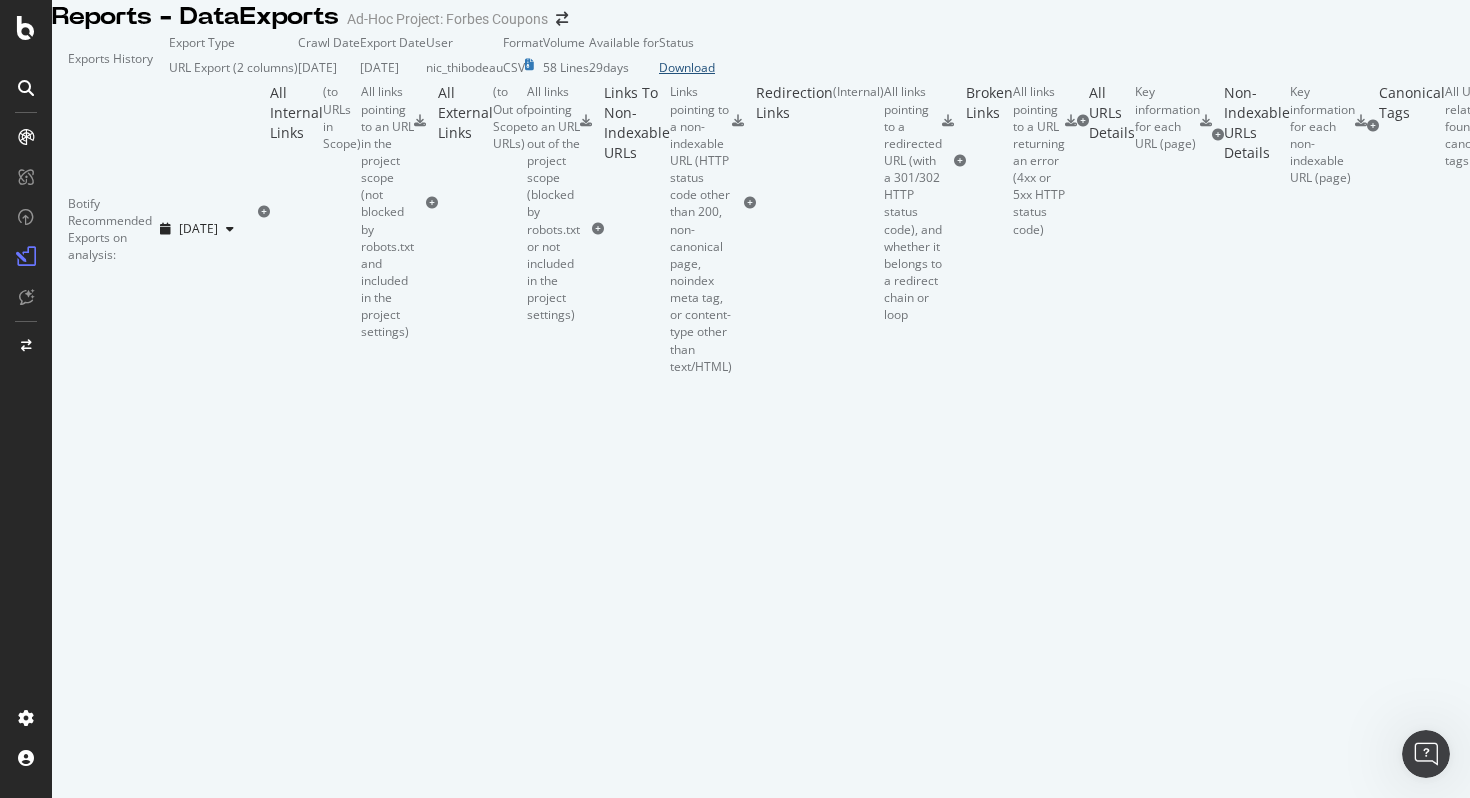 click on "Download" at bounding box center [687, 67] 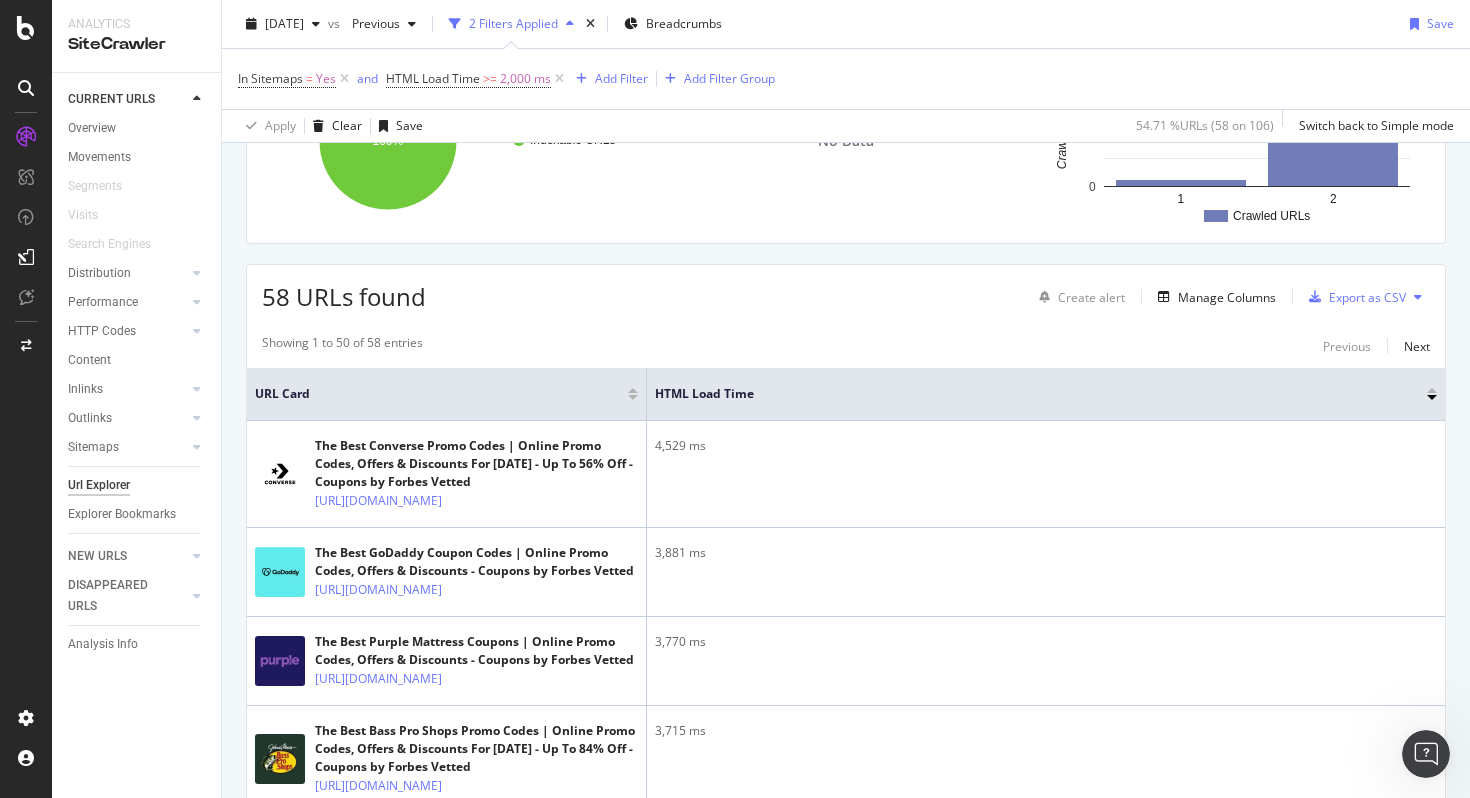 scroll, scrollTop: 322, scrollLeft: 0, axis: vertical 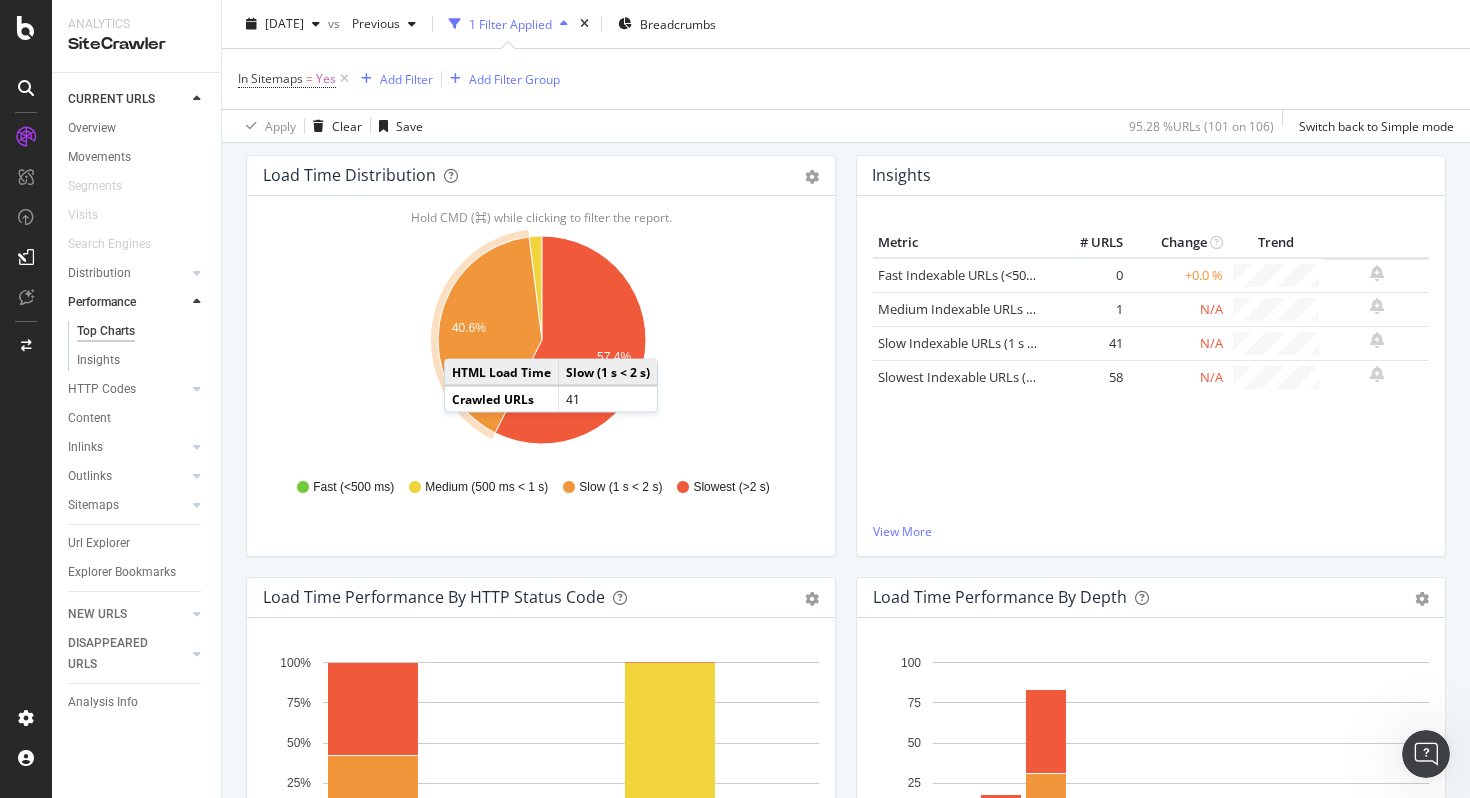 click 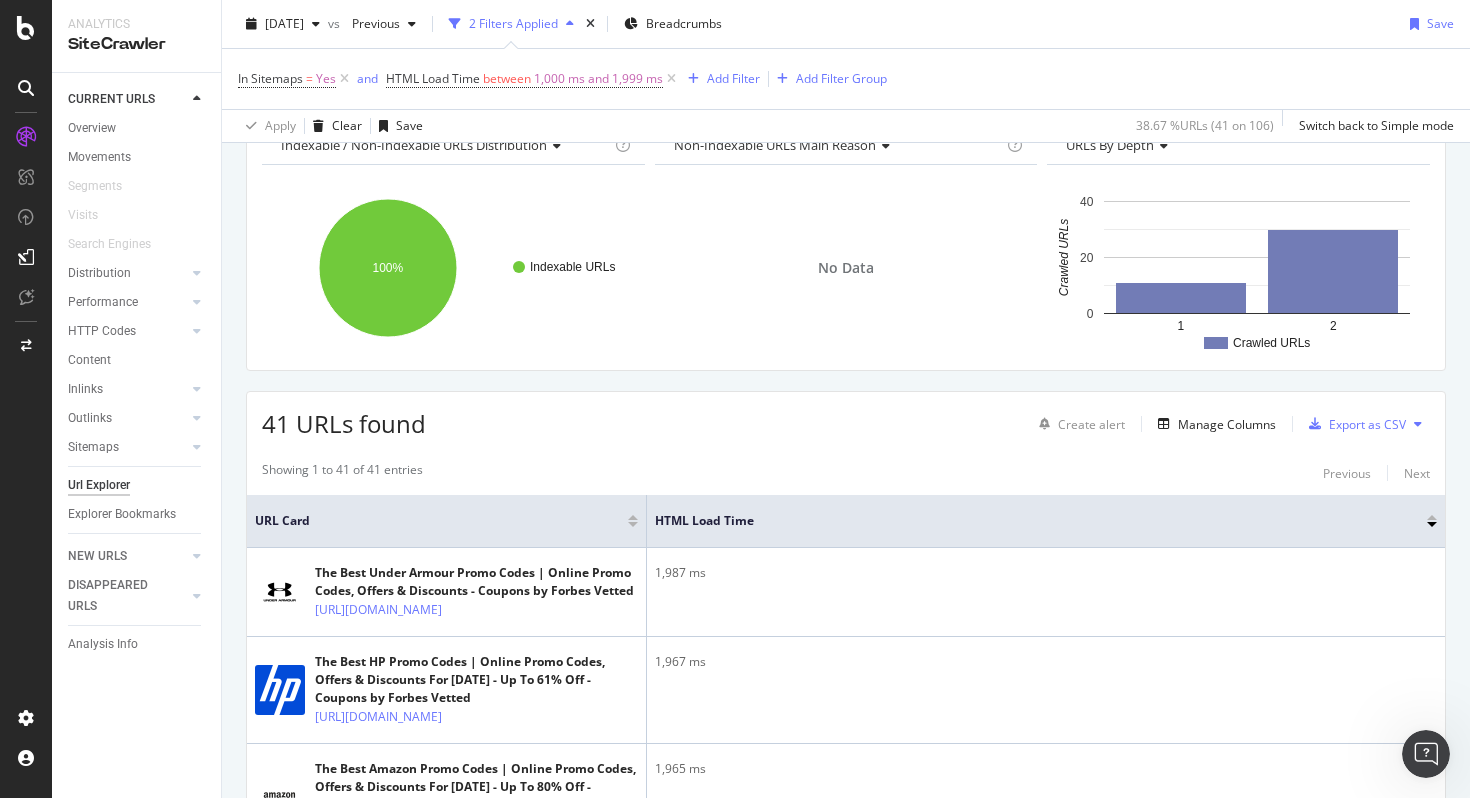 scroll, scrollTop: 110, scrollLeft: 0, axis: vertical 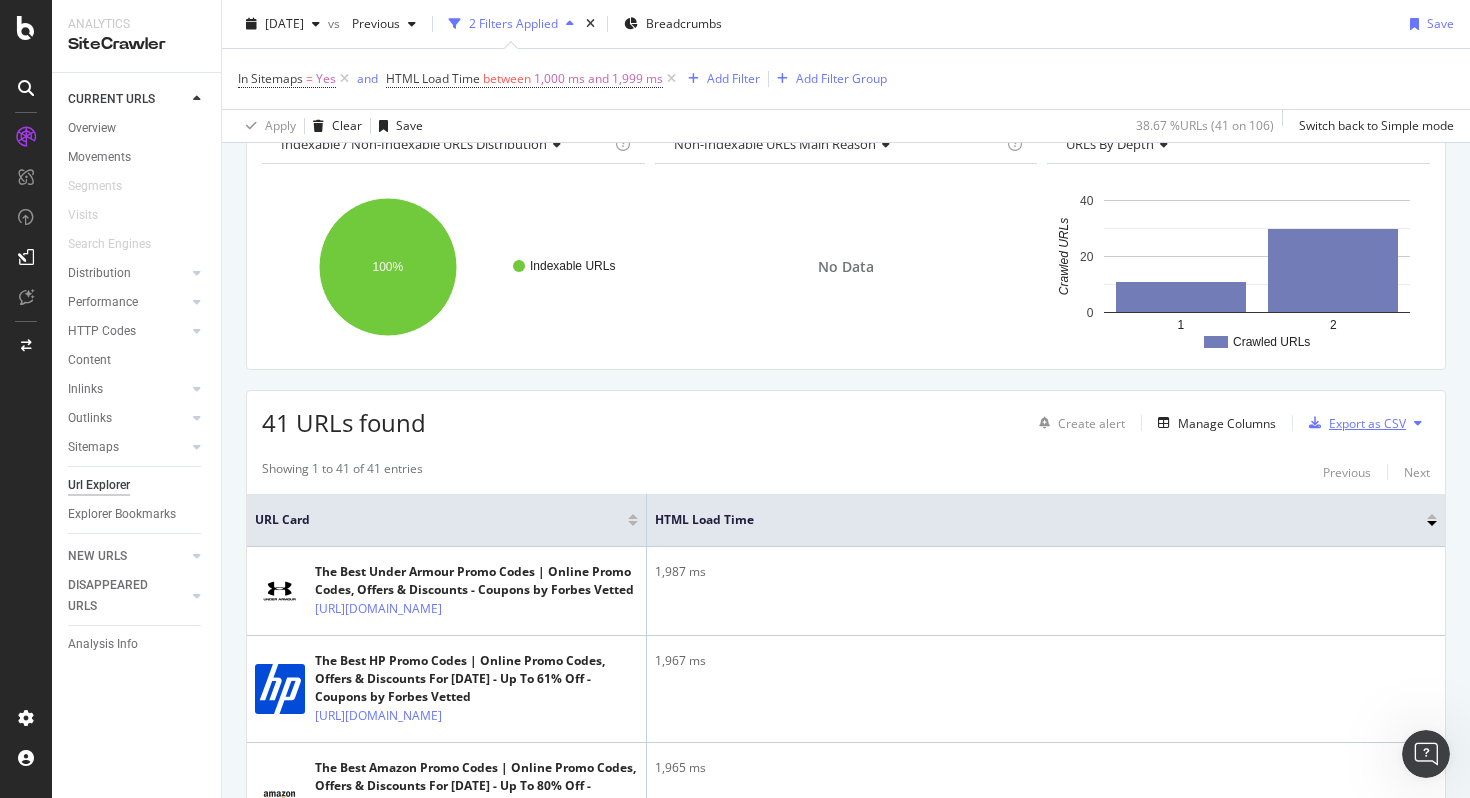 click on "Export as CSV" at bounding box center (1367, 423) 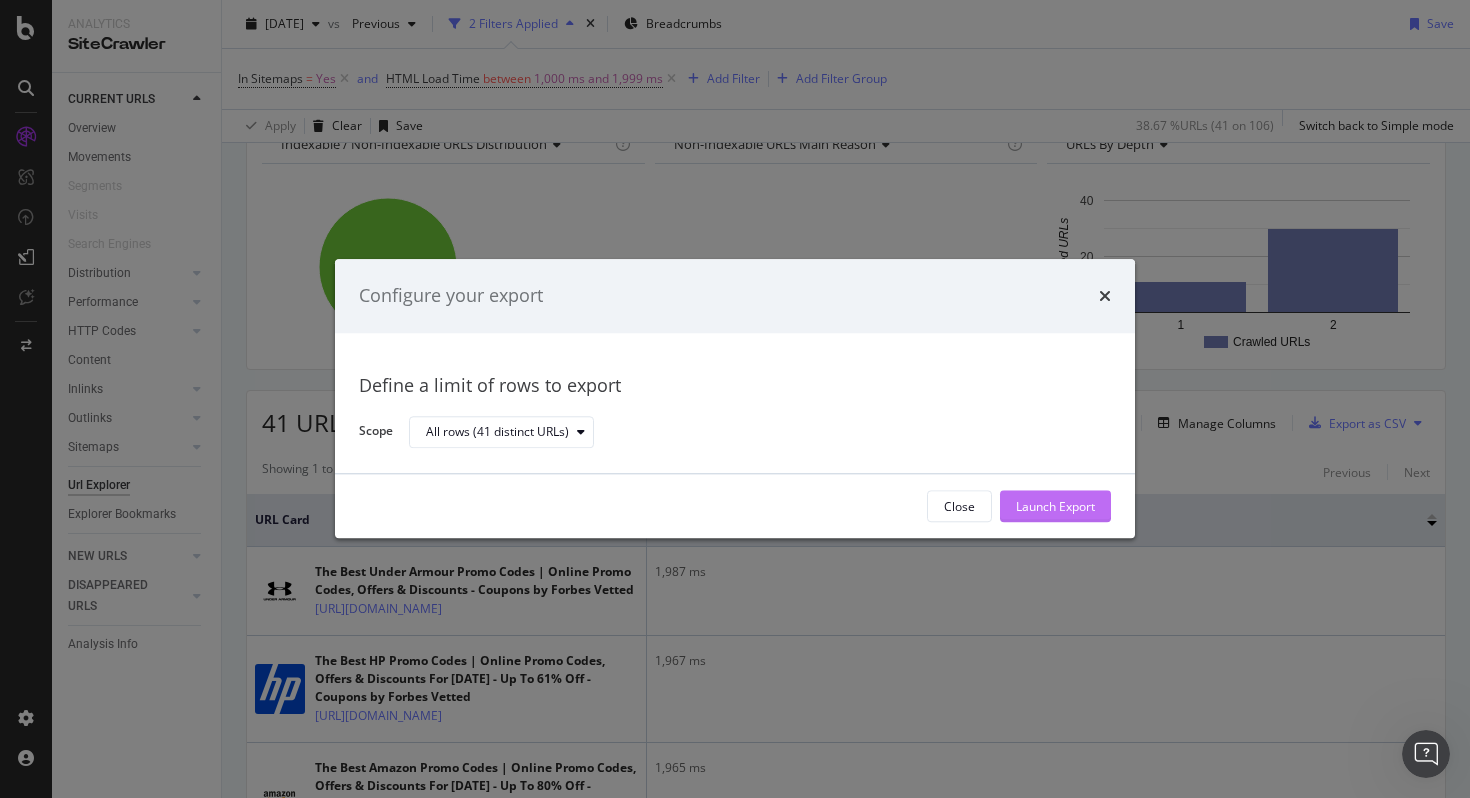 click on "Launch Export" at bounding box center (1055, 506) 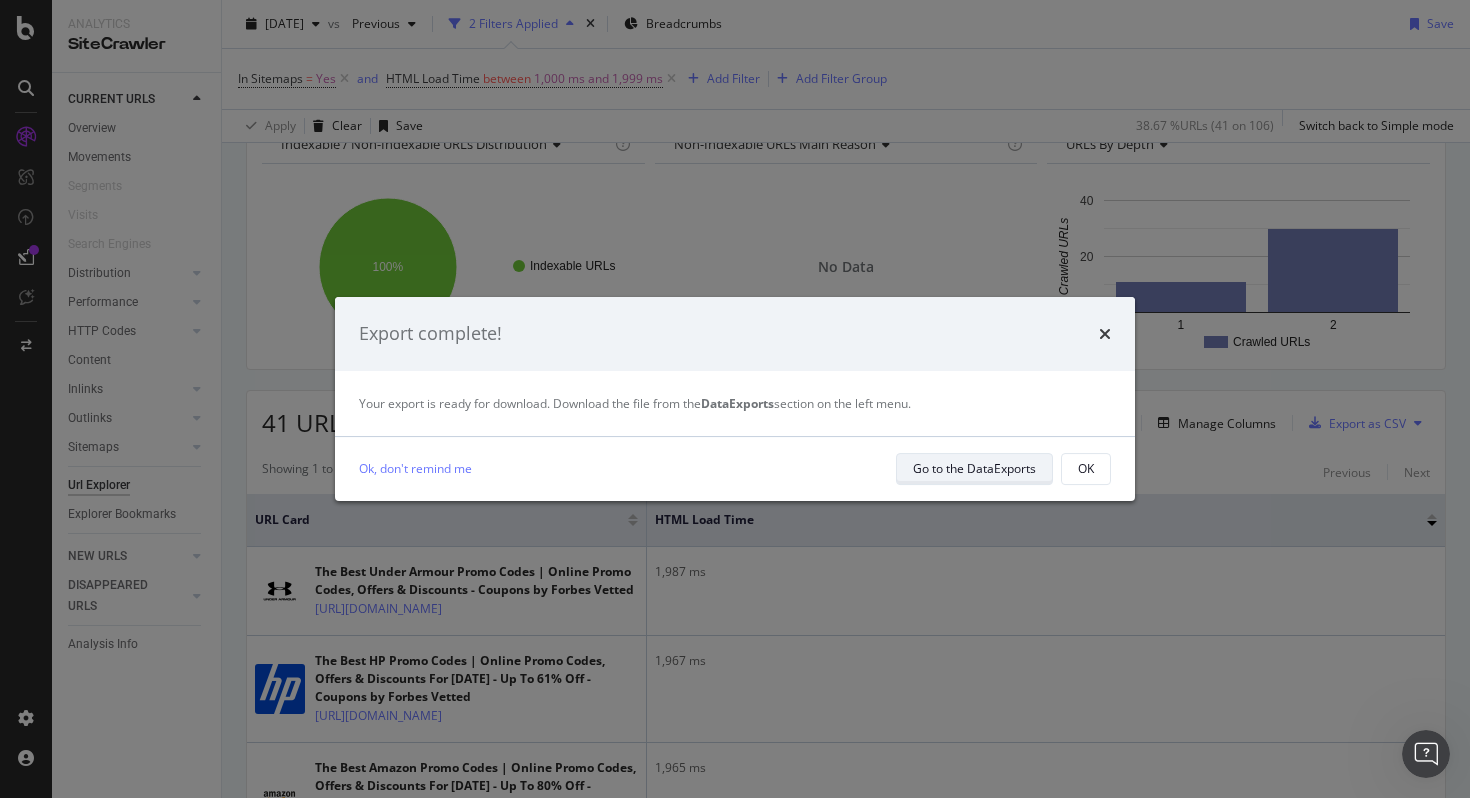 click on "Go to the DataExports" at bounding box center [974, 468] 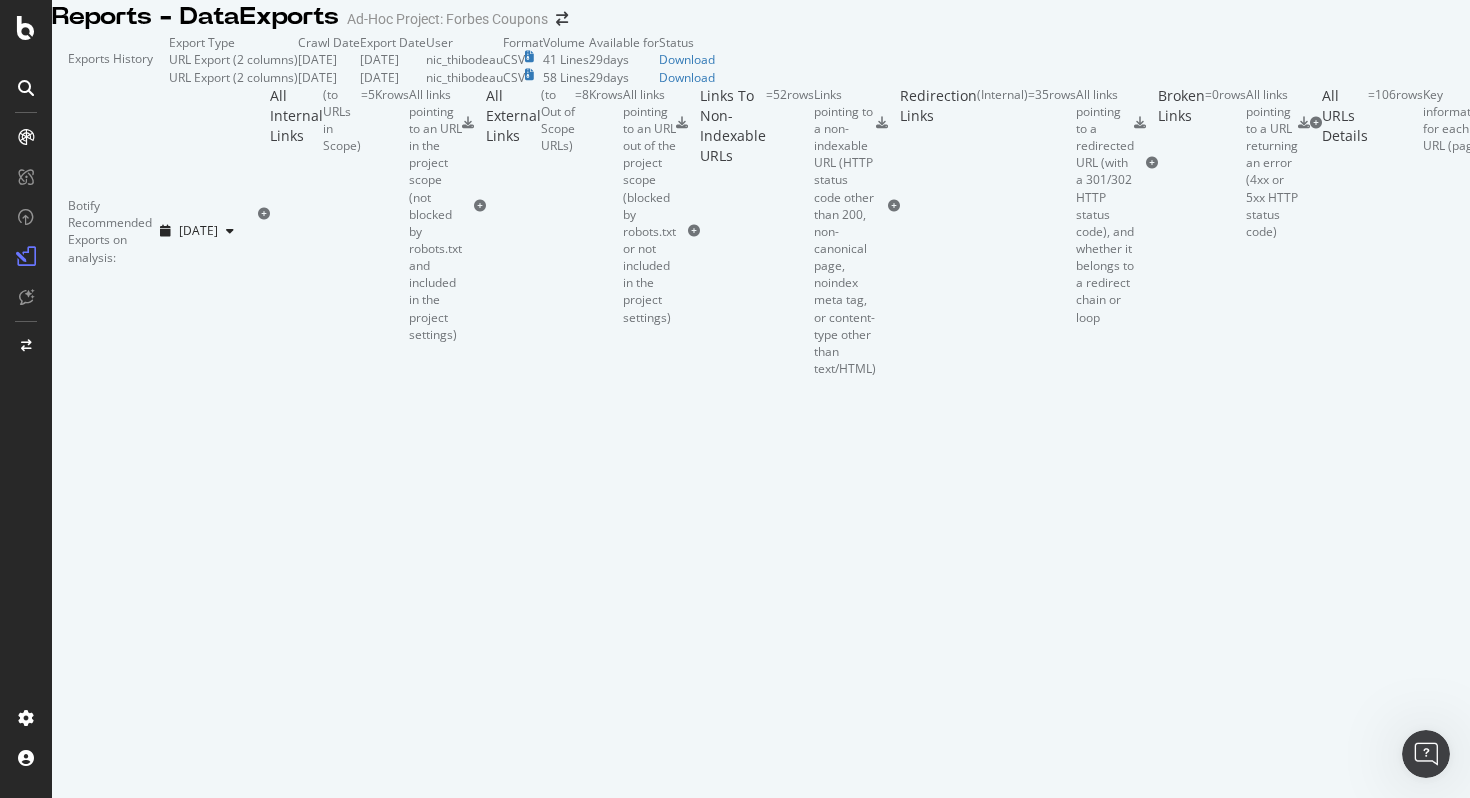 scroll, scrollTop: 0, scrollLeft: 0, axis: both 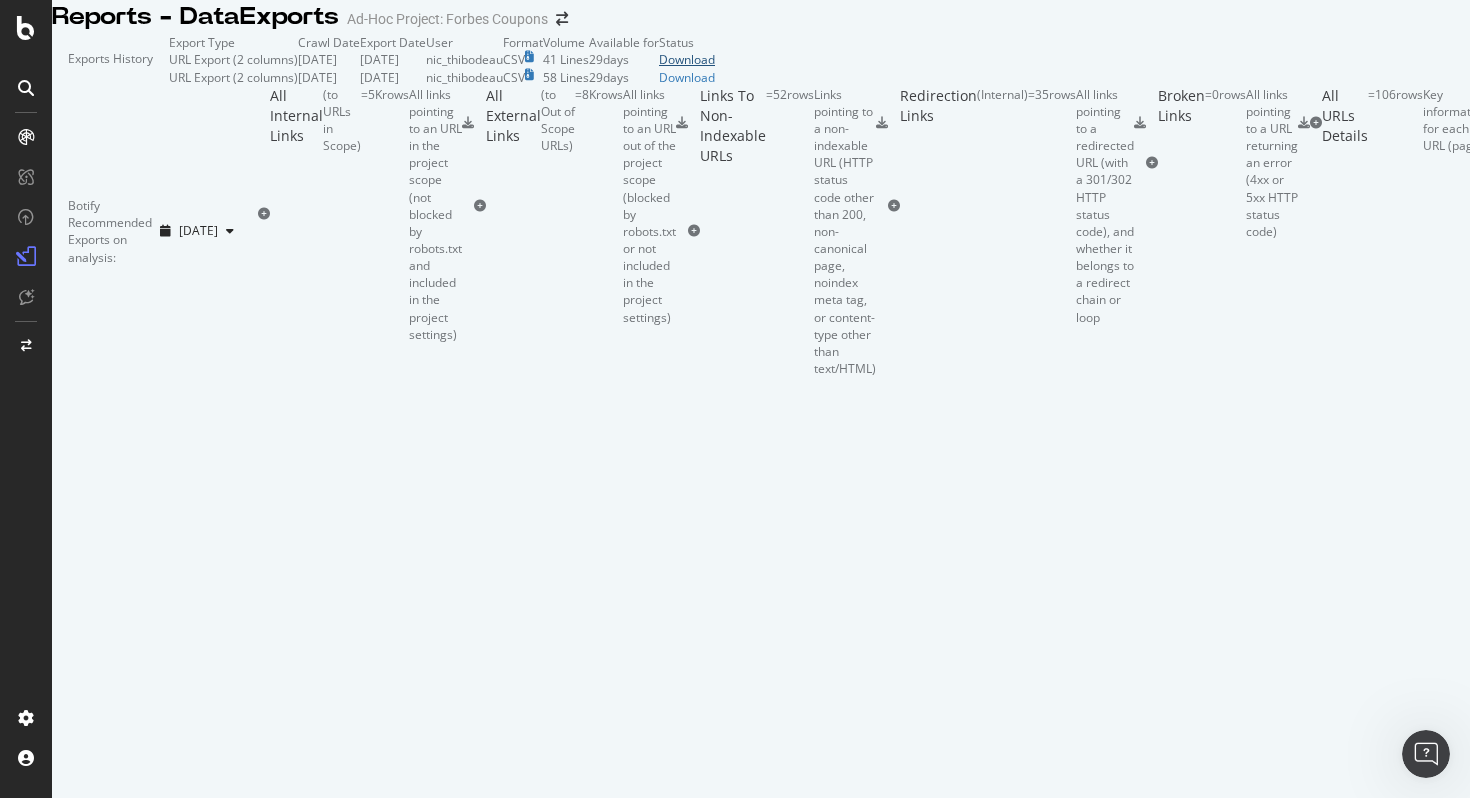 click on "Download" at bounding box center [687, 59] 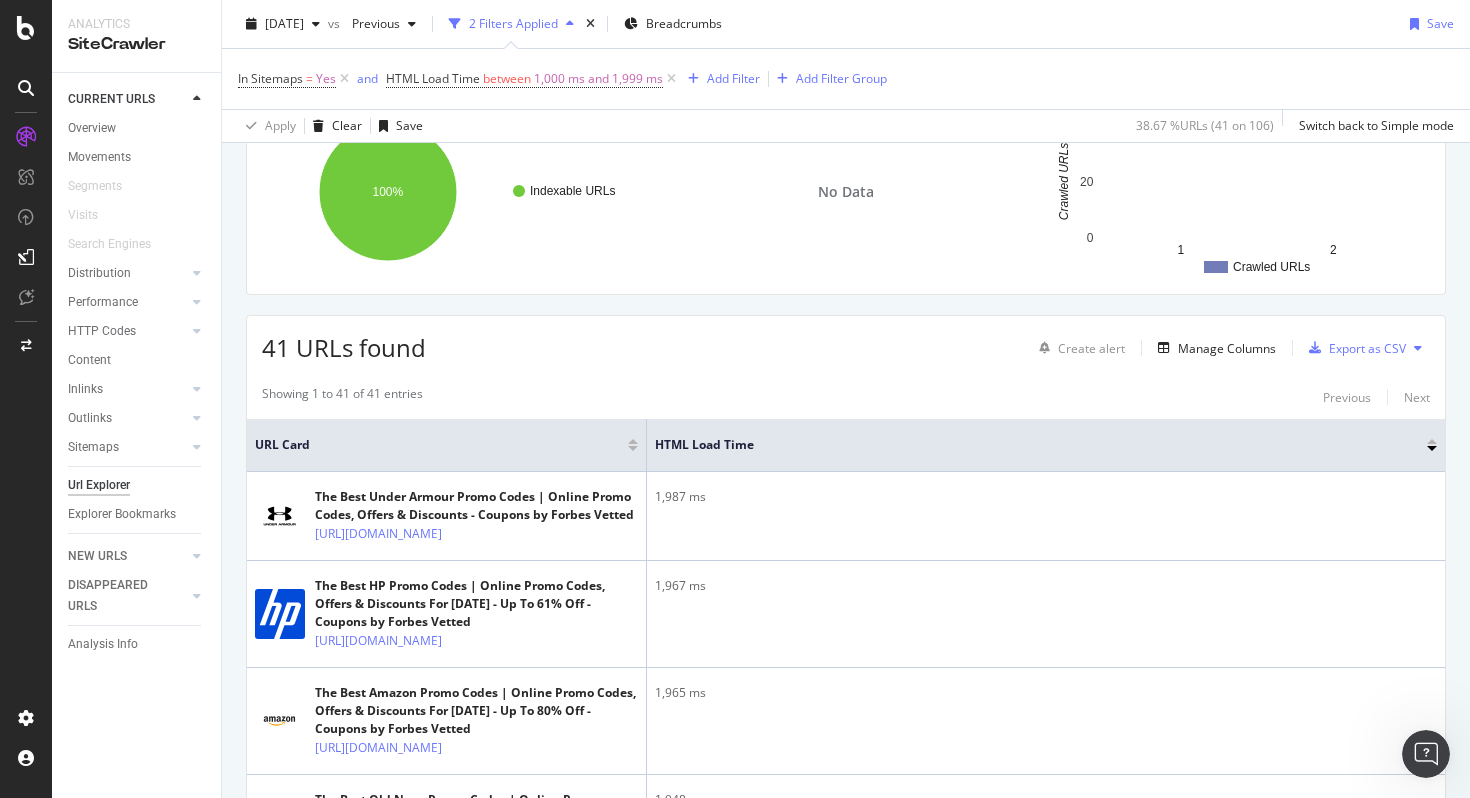 scroll, scrollTop: 0, scrollLeft: 0, axis: both 